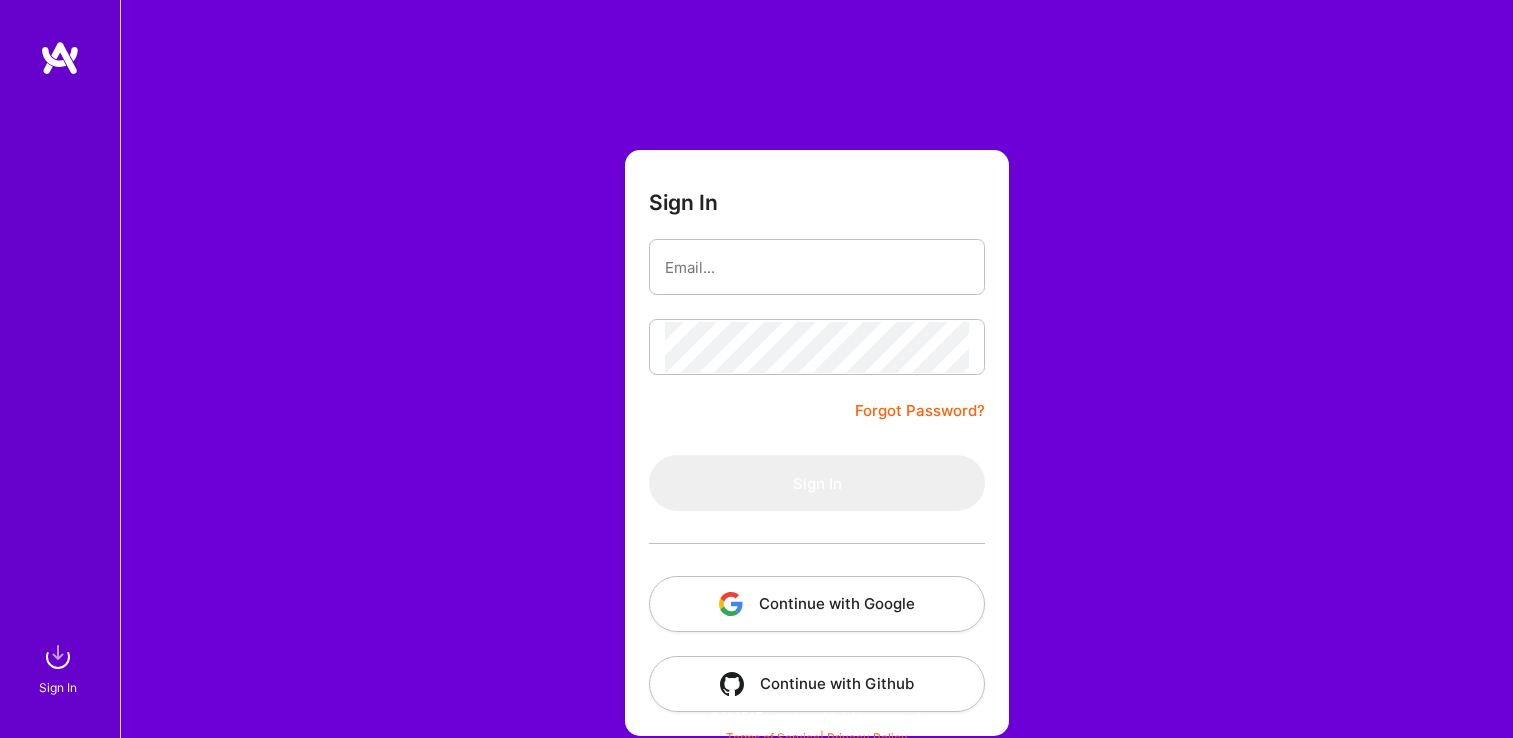 scroll, scrollTop: 0, scrollLeft: 0, axis: both 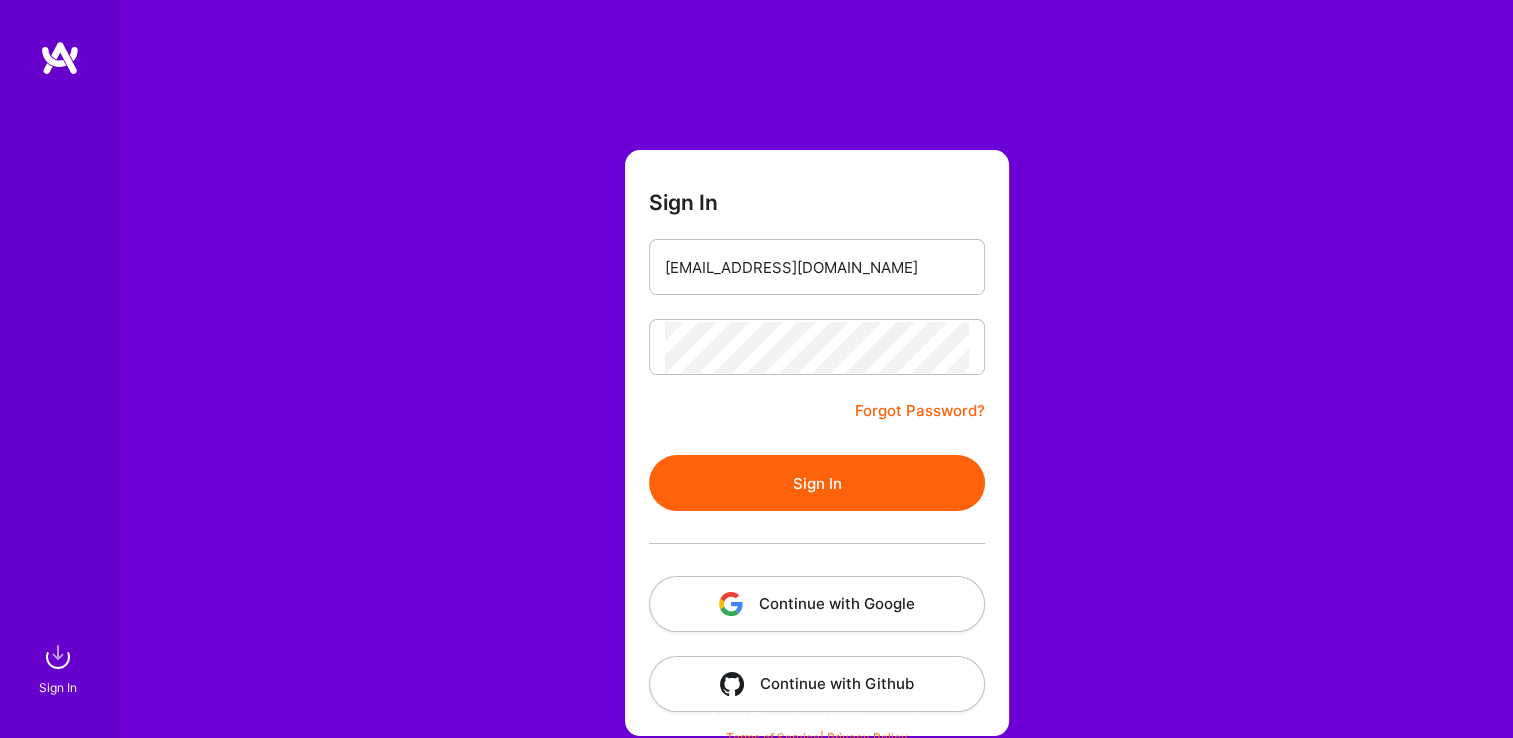 click on "Continue with Google" at bounding box center (817, 604) 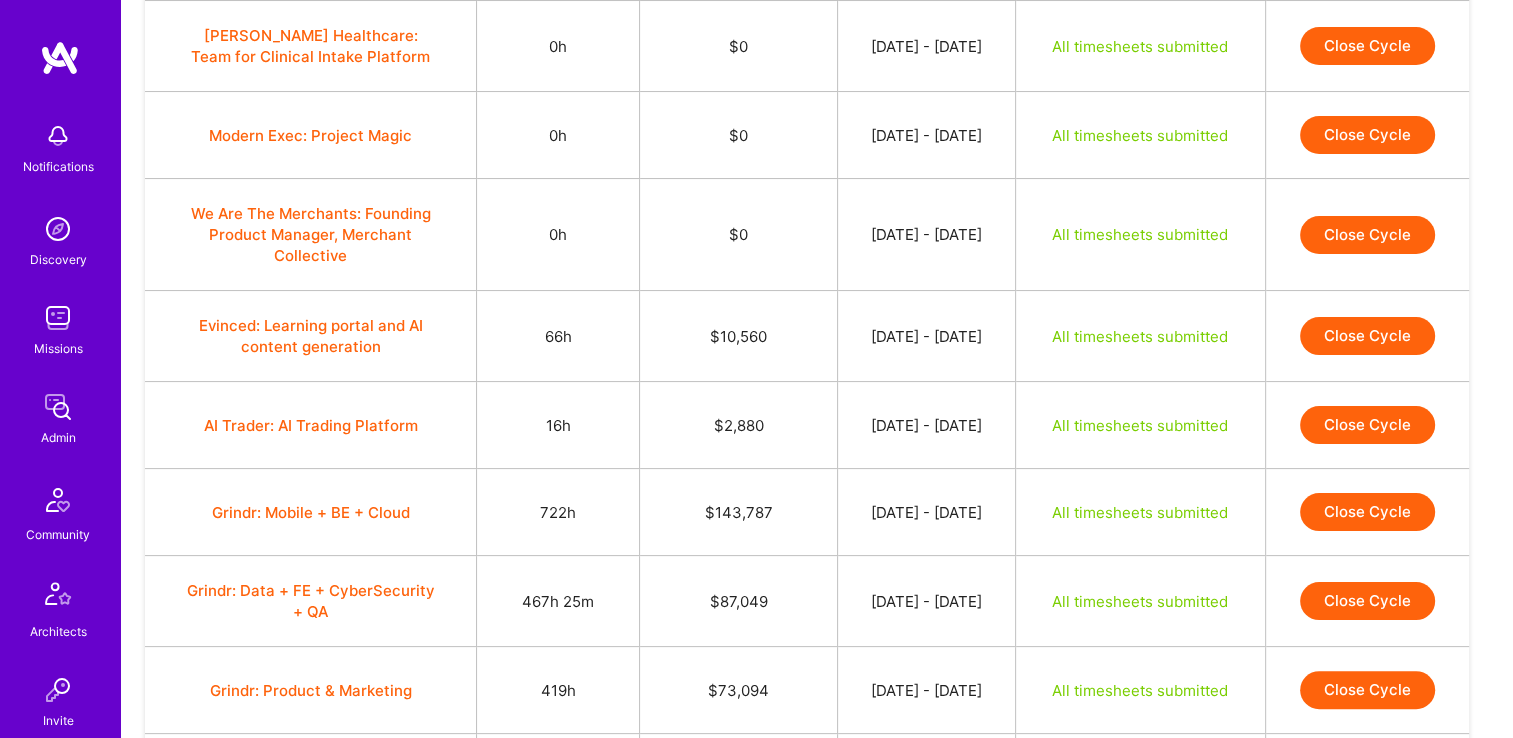 scroll, scrollTop: 284, scrollLeft: 0, axis: vertical 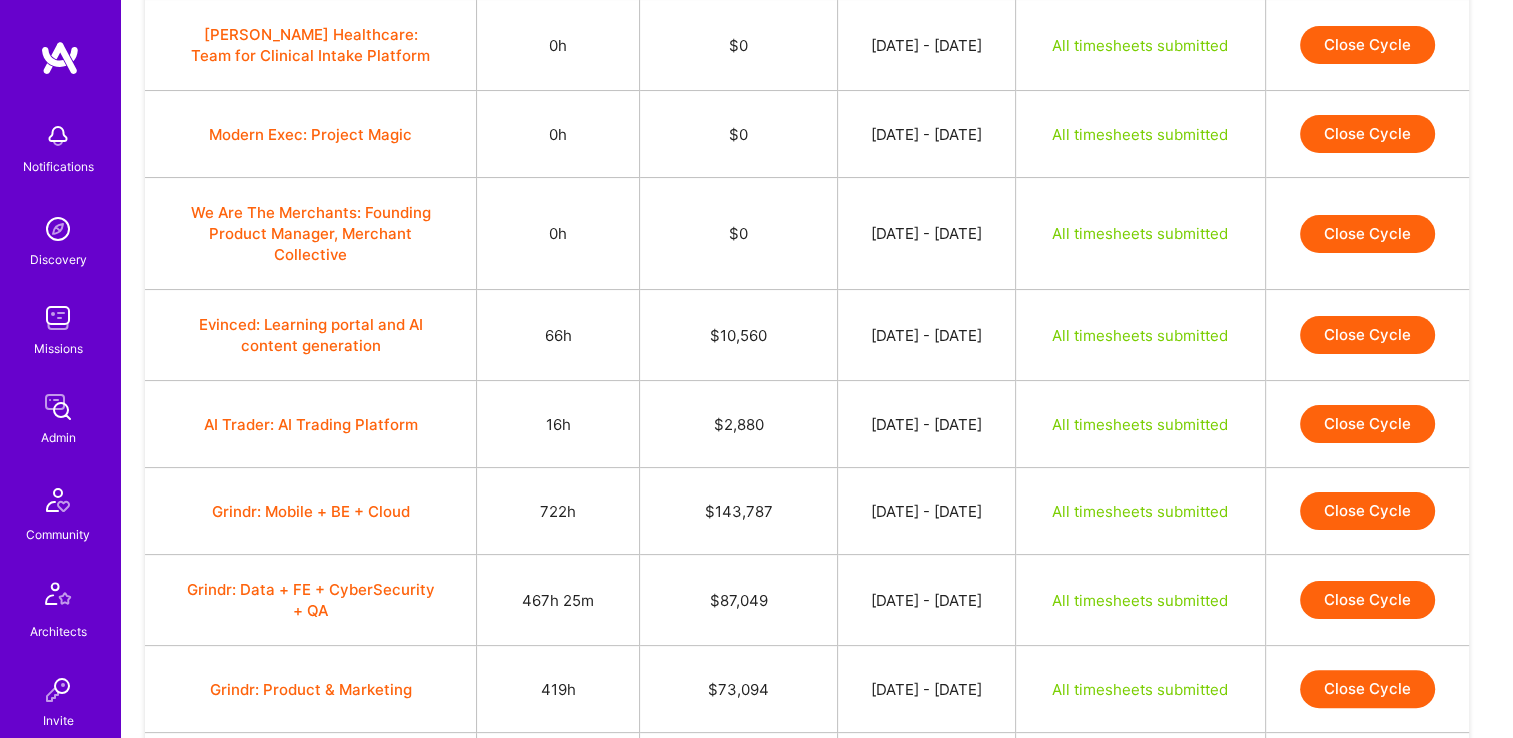 click on "Close Cycle" at bounding box center (1367, 335) 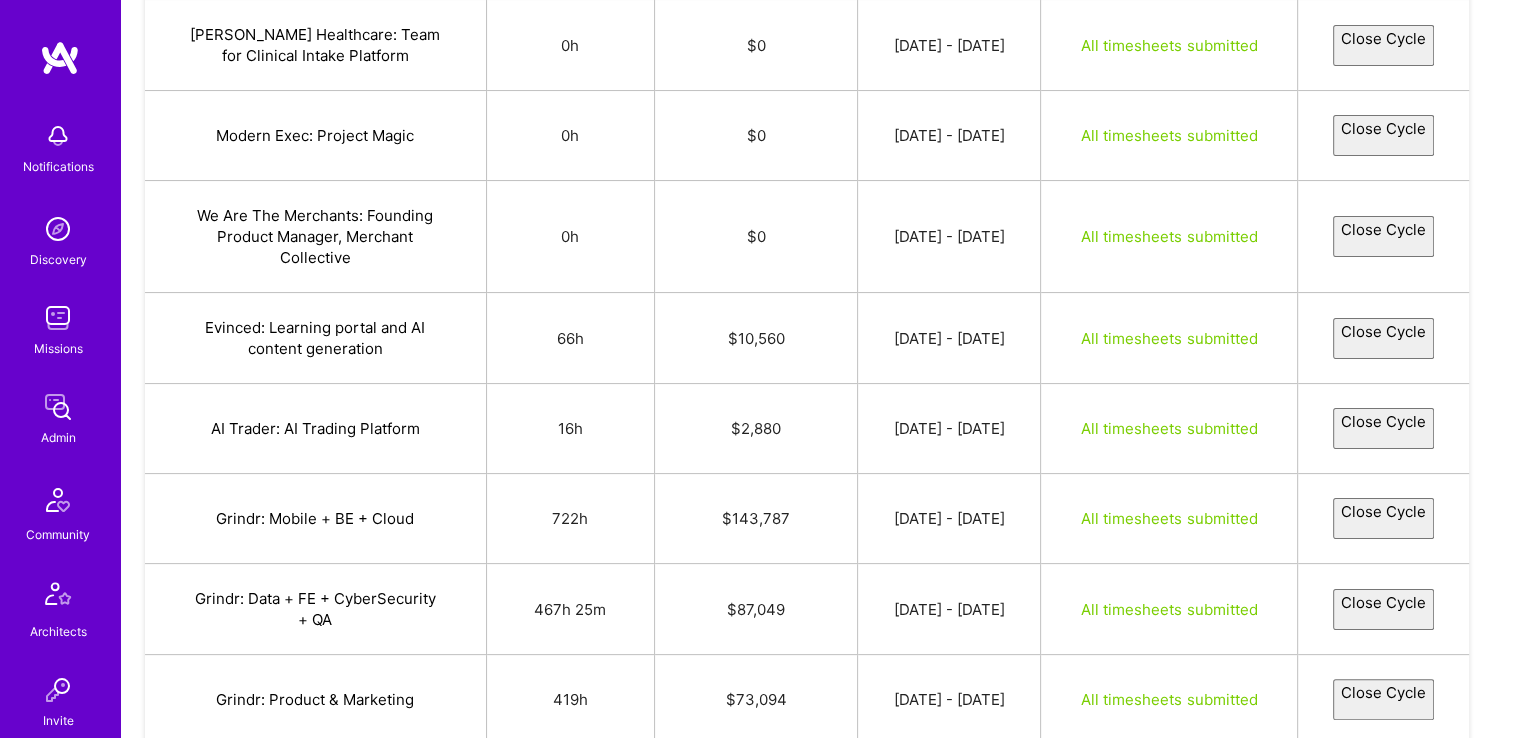 select on "6866f12d35c5f6cdf14ee0d1" 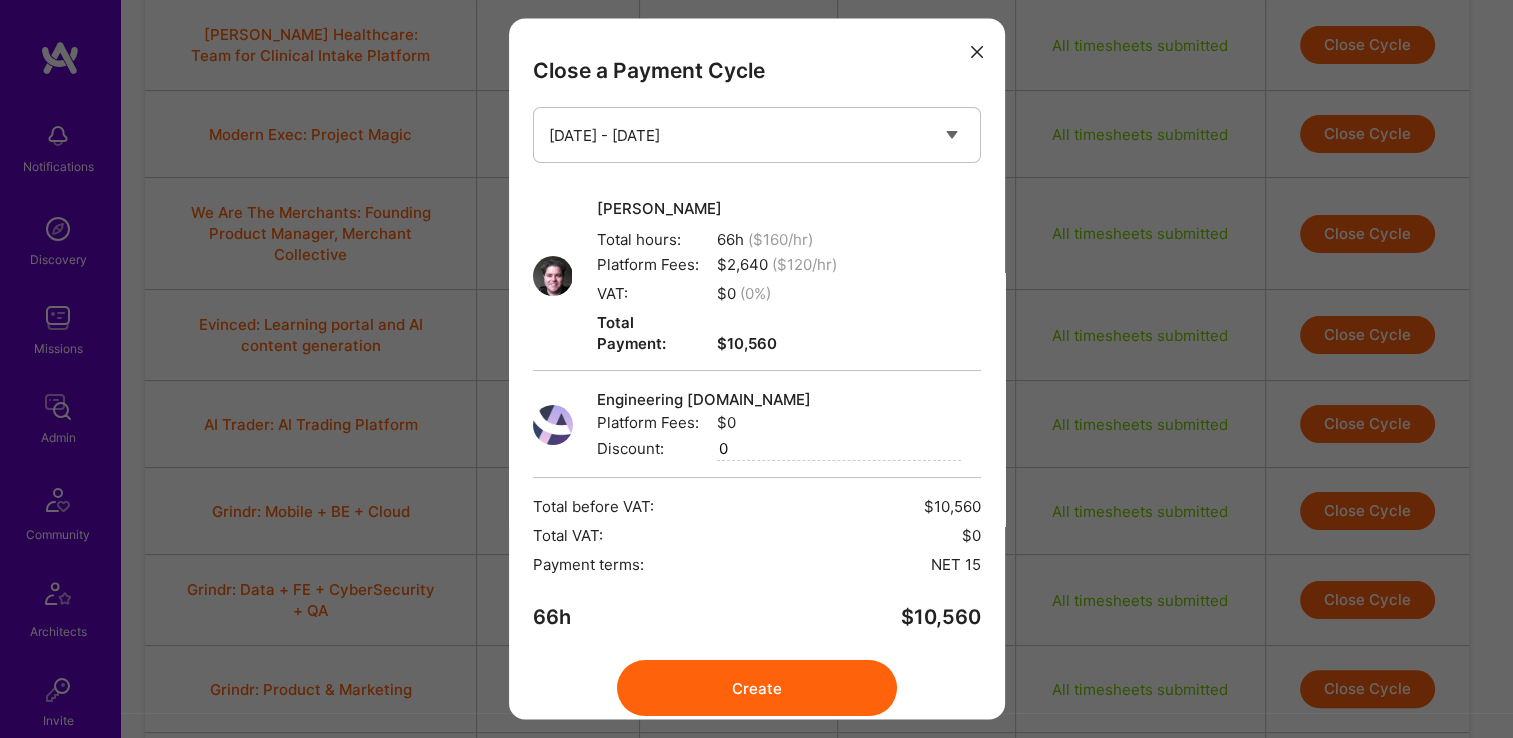 scroll, scrollTop: 52, scrollLeft: 0, axis: vertical 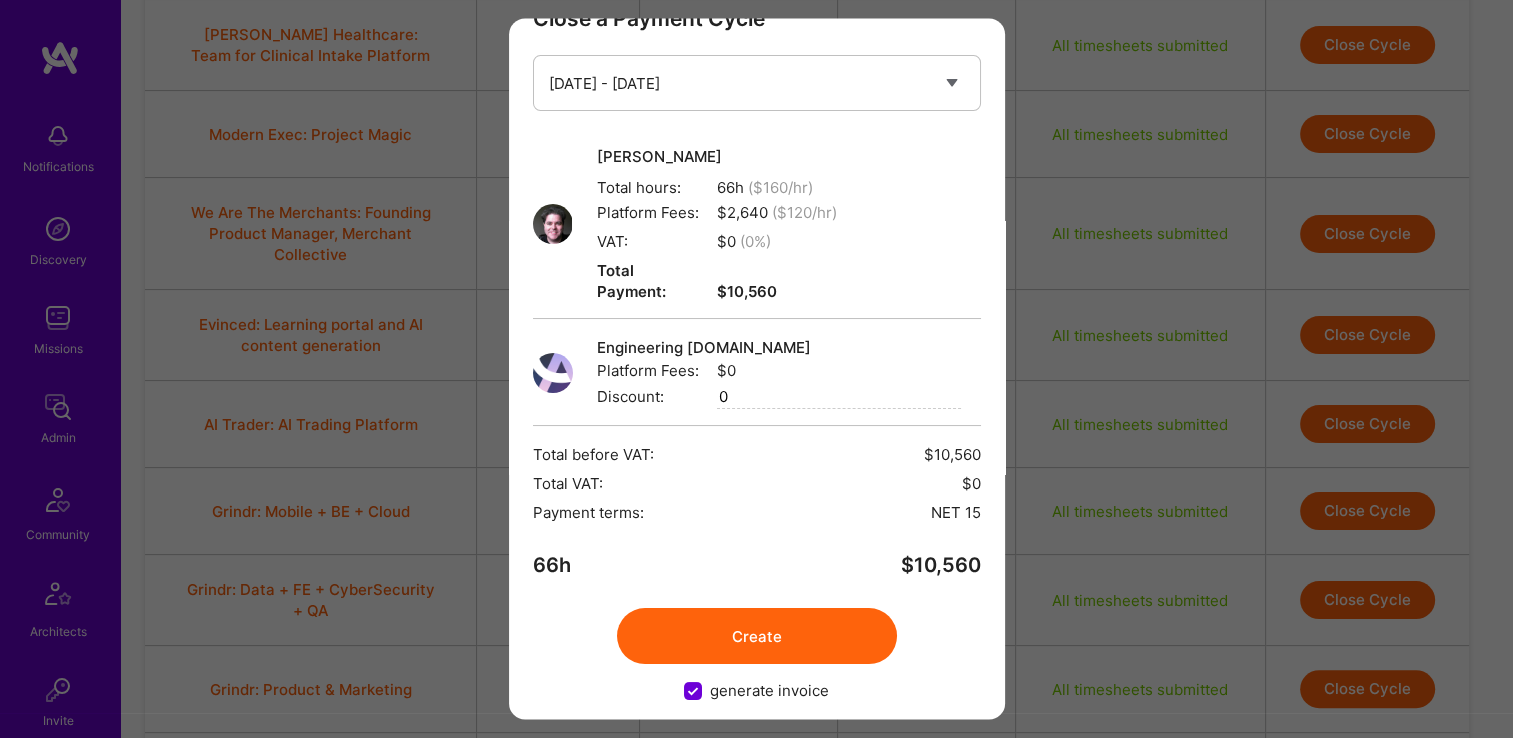 click on "Create" at bounding box center [757, 637] 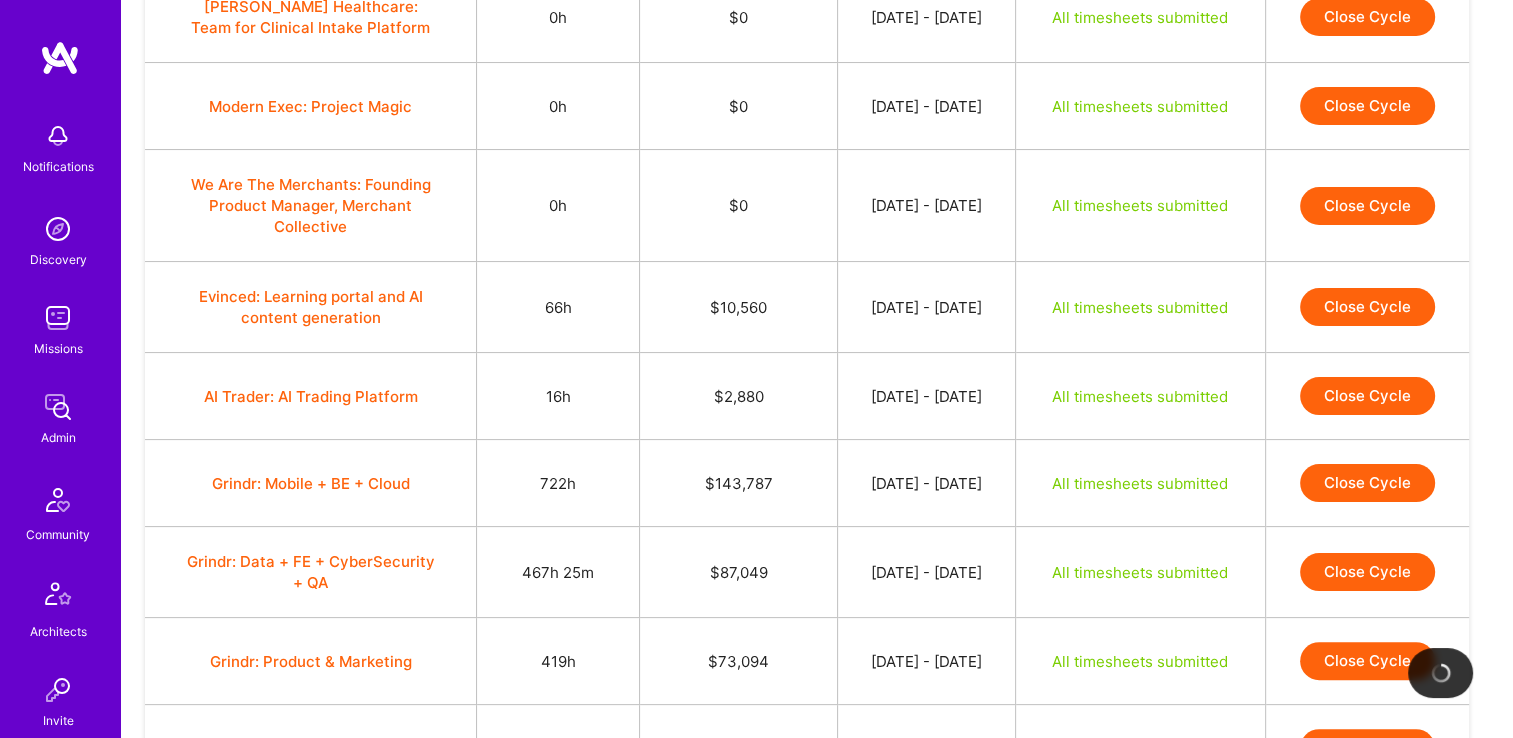 scroll, scrollTop: 320, scrollLeft: 0, axis: vertical 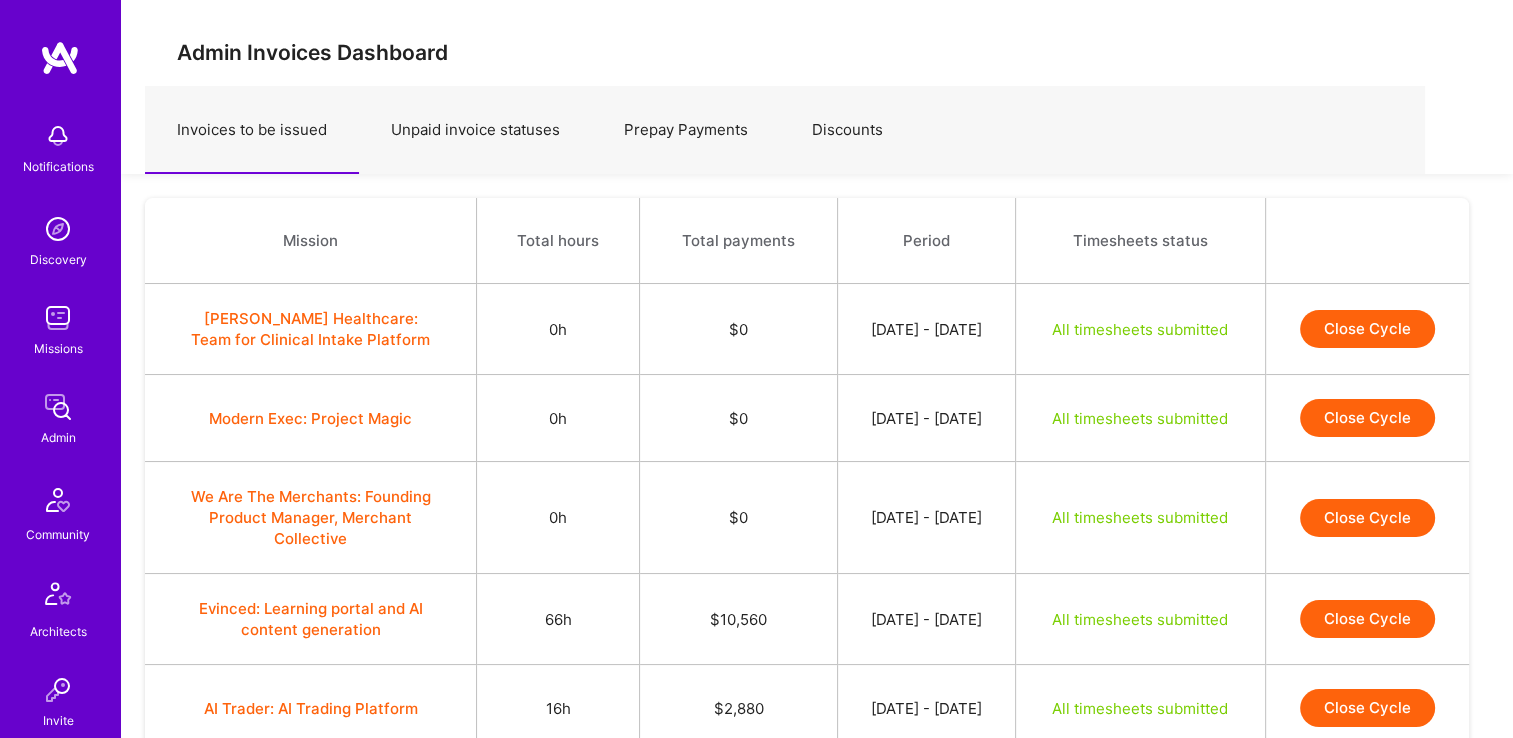 click at bounding box center (58, 407) 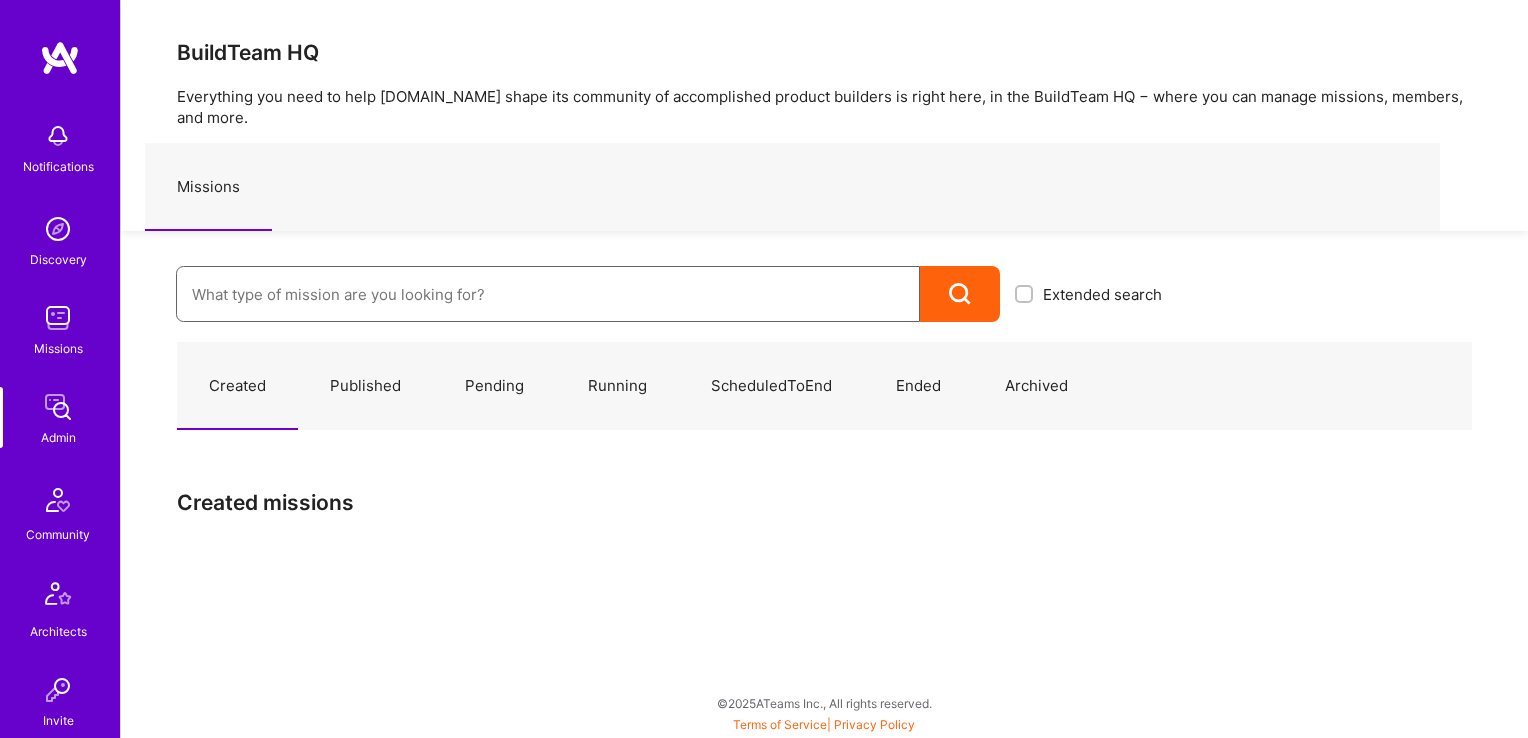 click at bounding box center [548, 294] 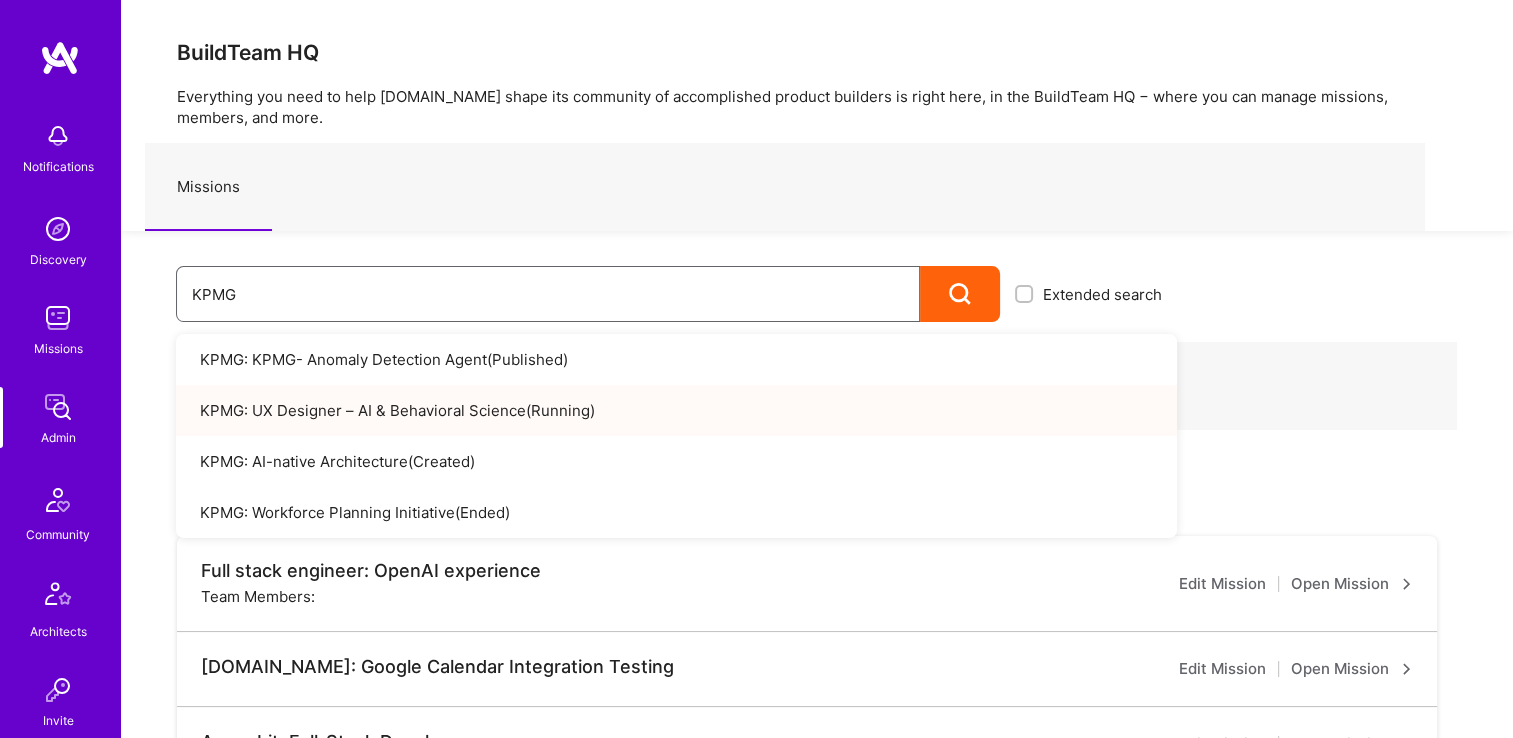 type on "KPMG" 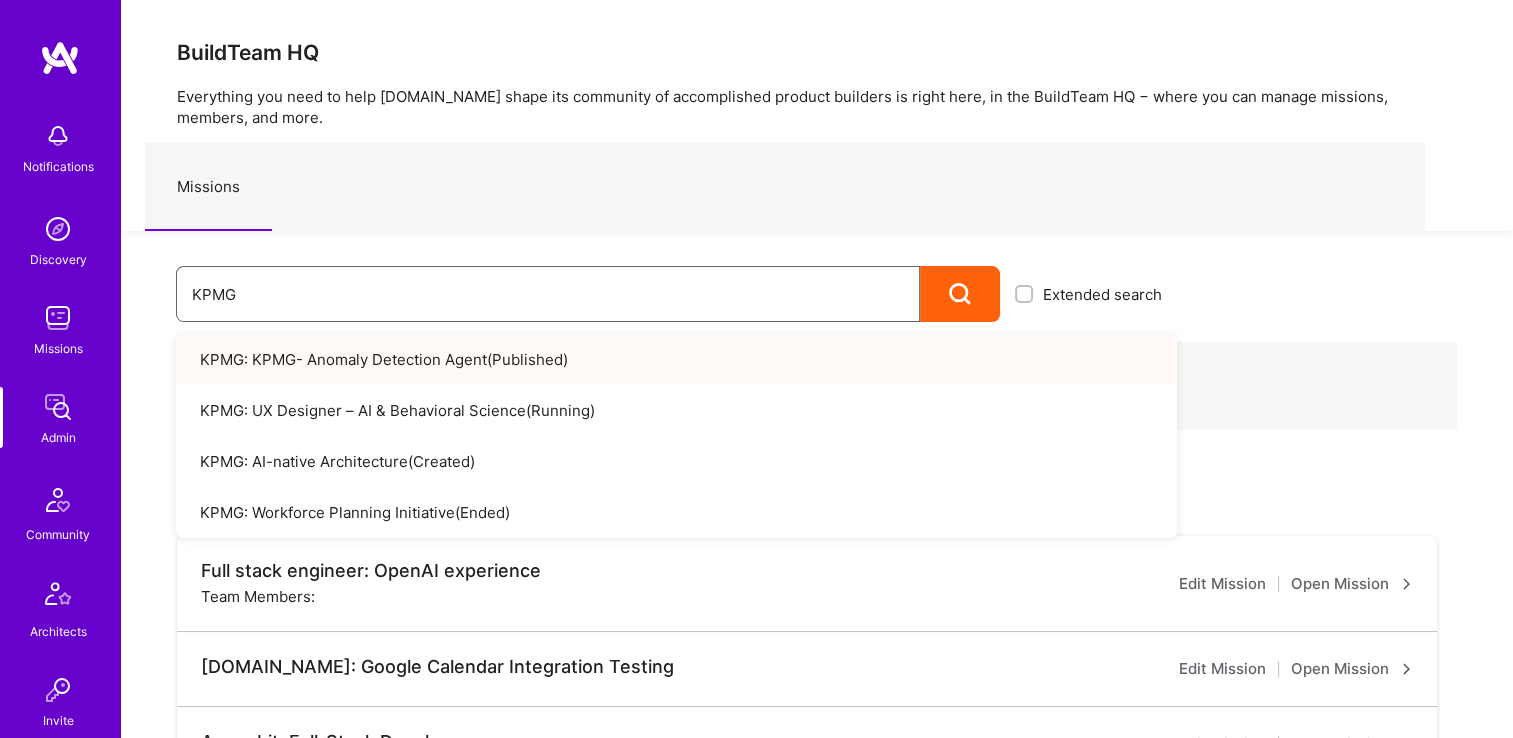 drag, startPoint x: 284, startPoint y: 298, endPoint x: 0, endPoint y: 258, distance: 286.80307 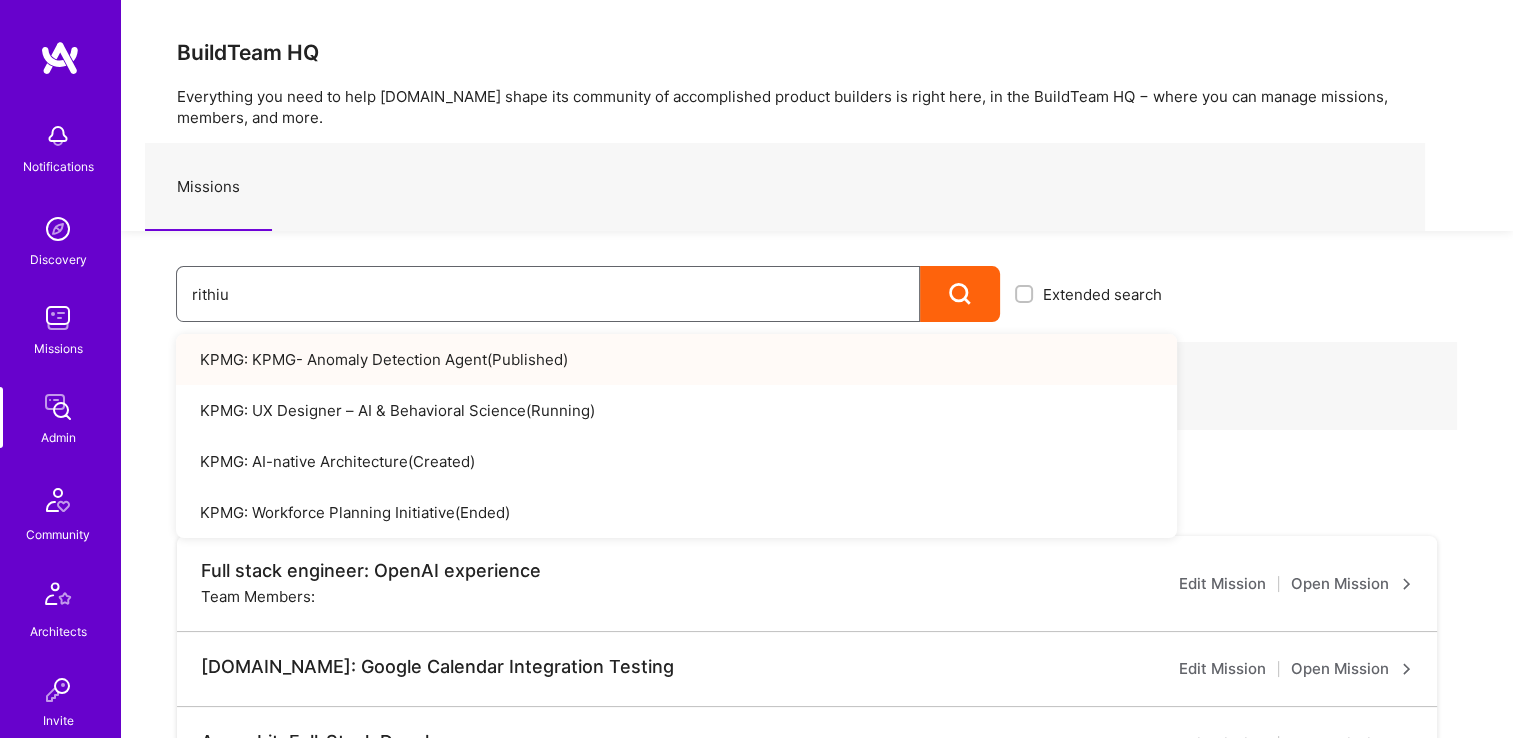 type on "rithium" 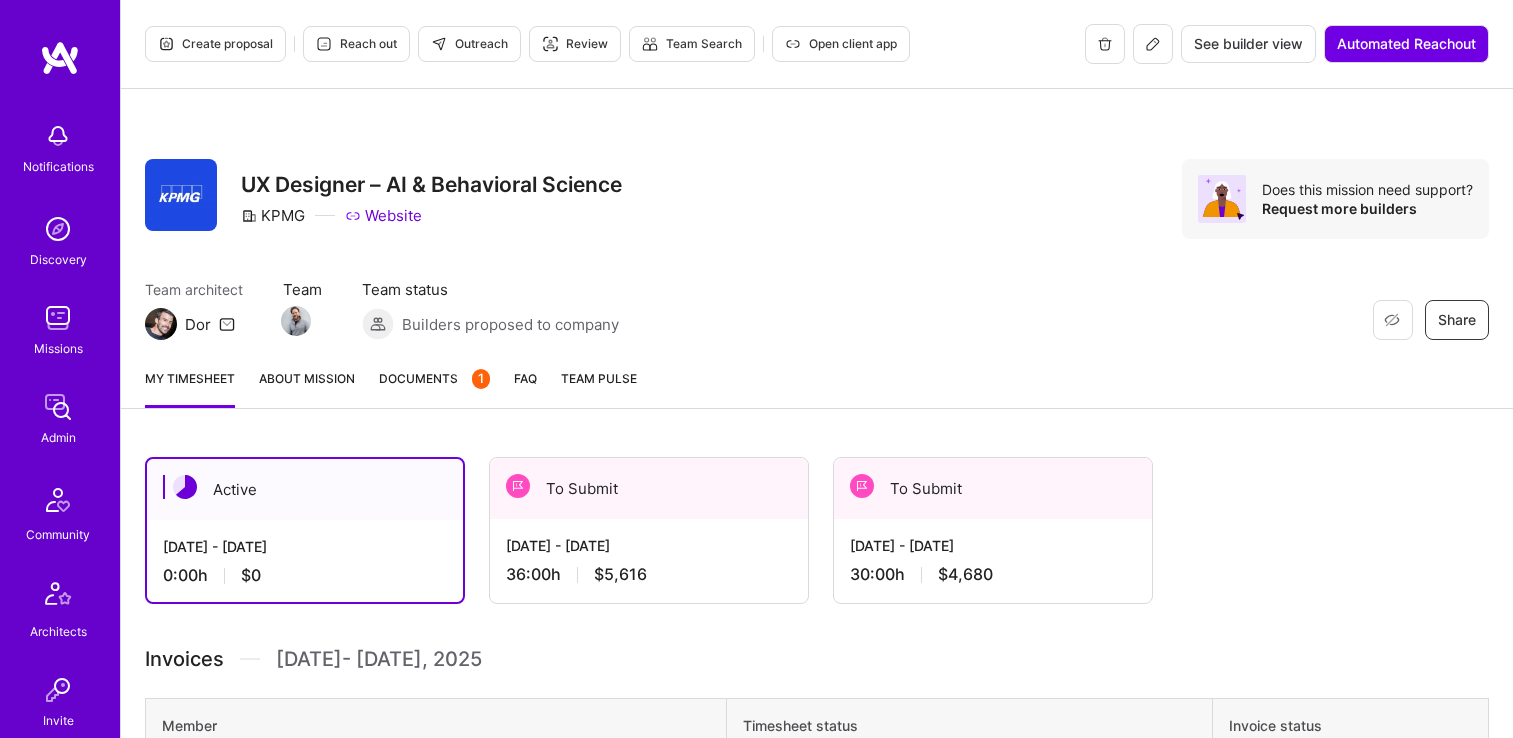 scroll, scrollTop: 0, scrollLeft: 0, axis: both 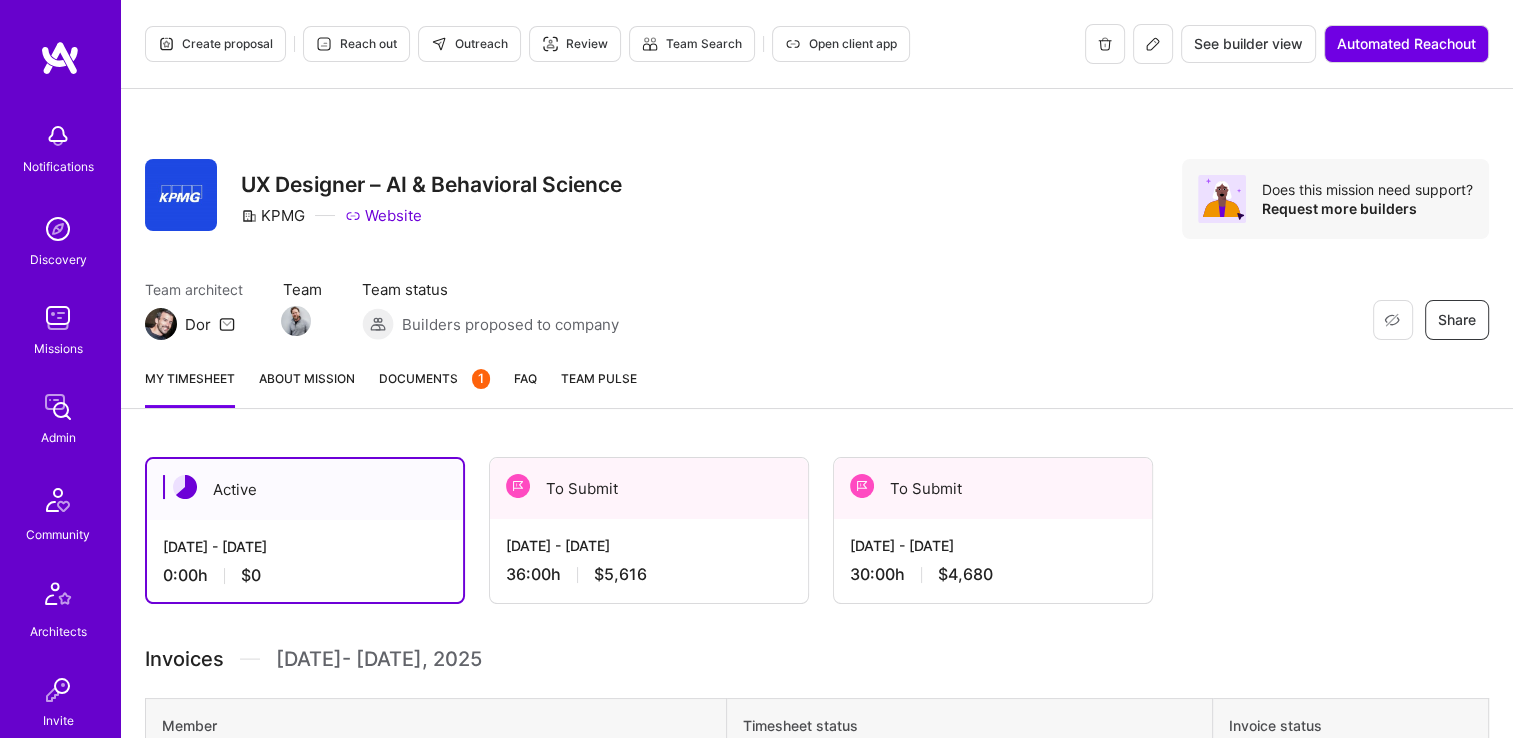 drag, startPoint x: 0, startPoint y: 0, endPoint x: 423, endPoint y: 396, distance: 579.43506 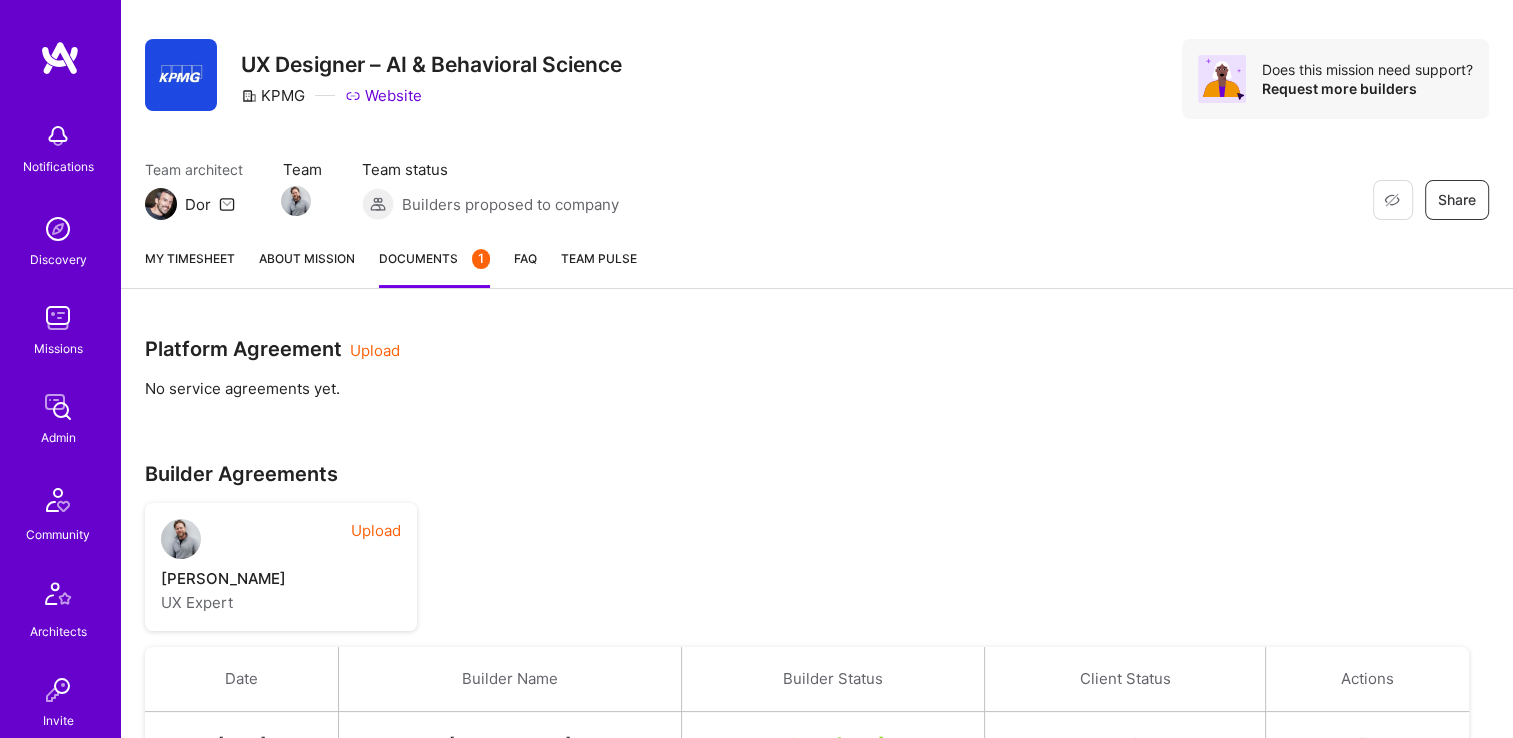scroll, scrollTop: 77, scrollLeft: 0, axis: vertical 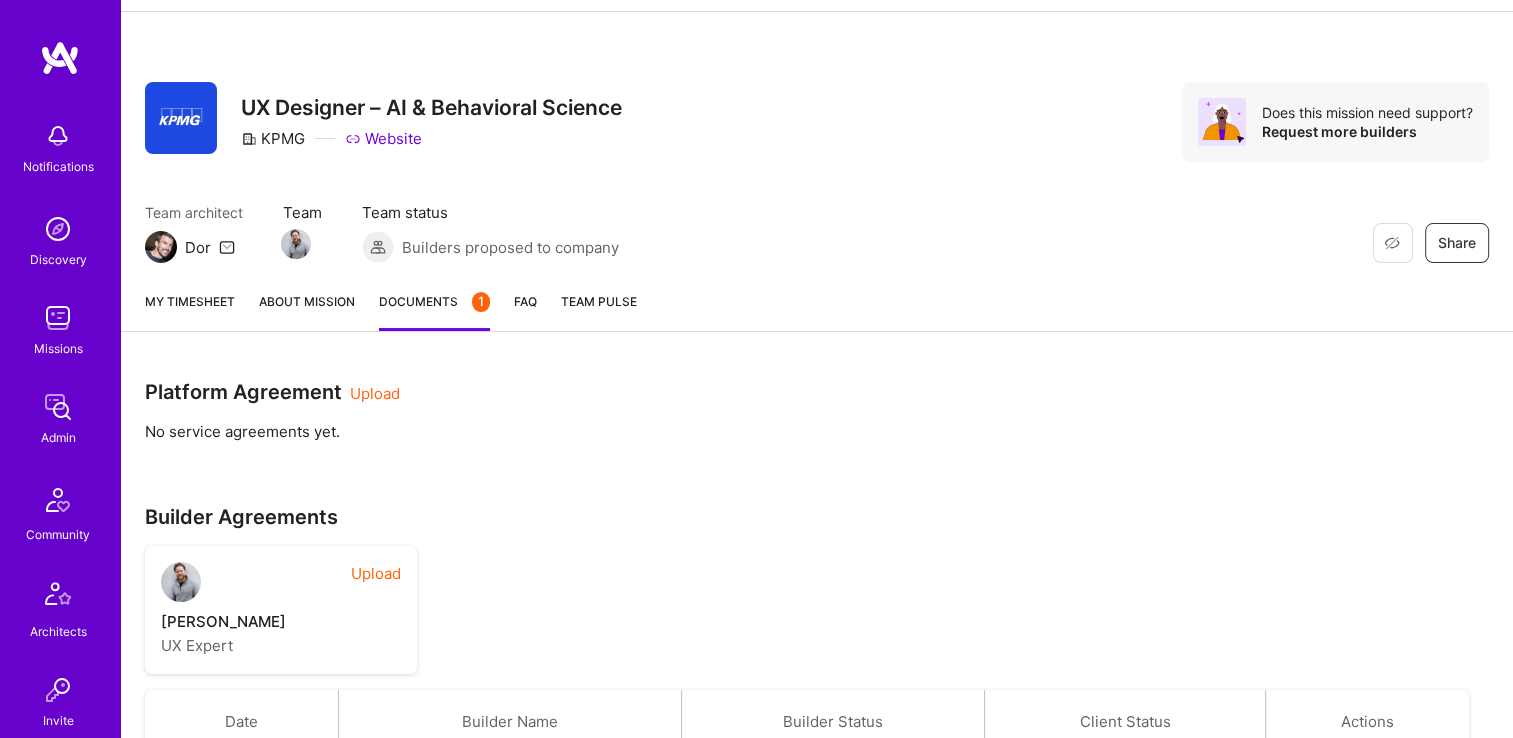 click on "My timesheet" at bounding box center [190, 311] 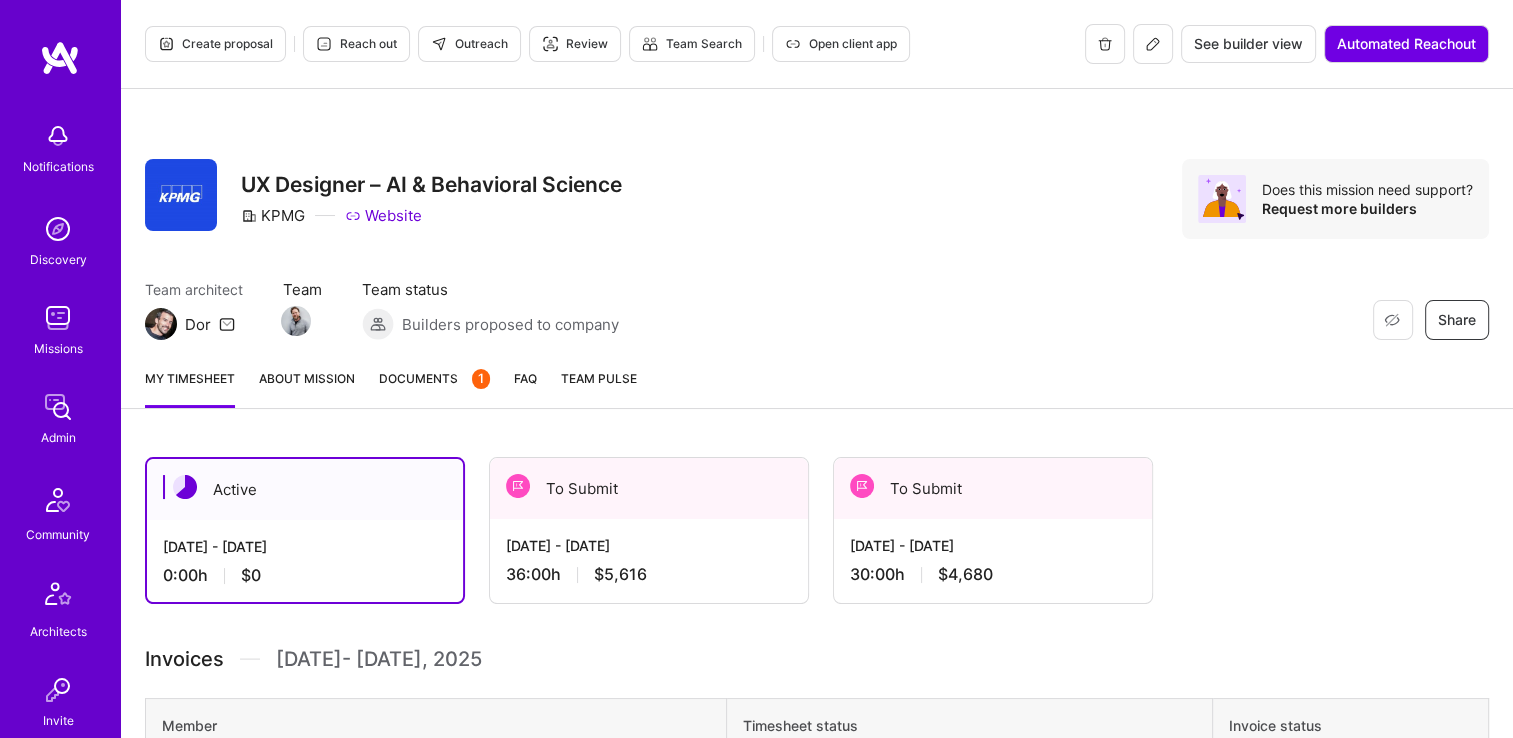 scroll, scrollTop: 34, scrollLeft: 0, axis: vertical 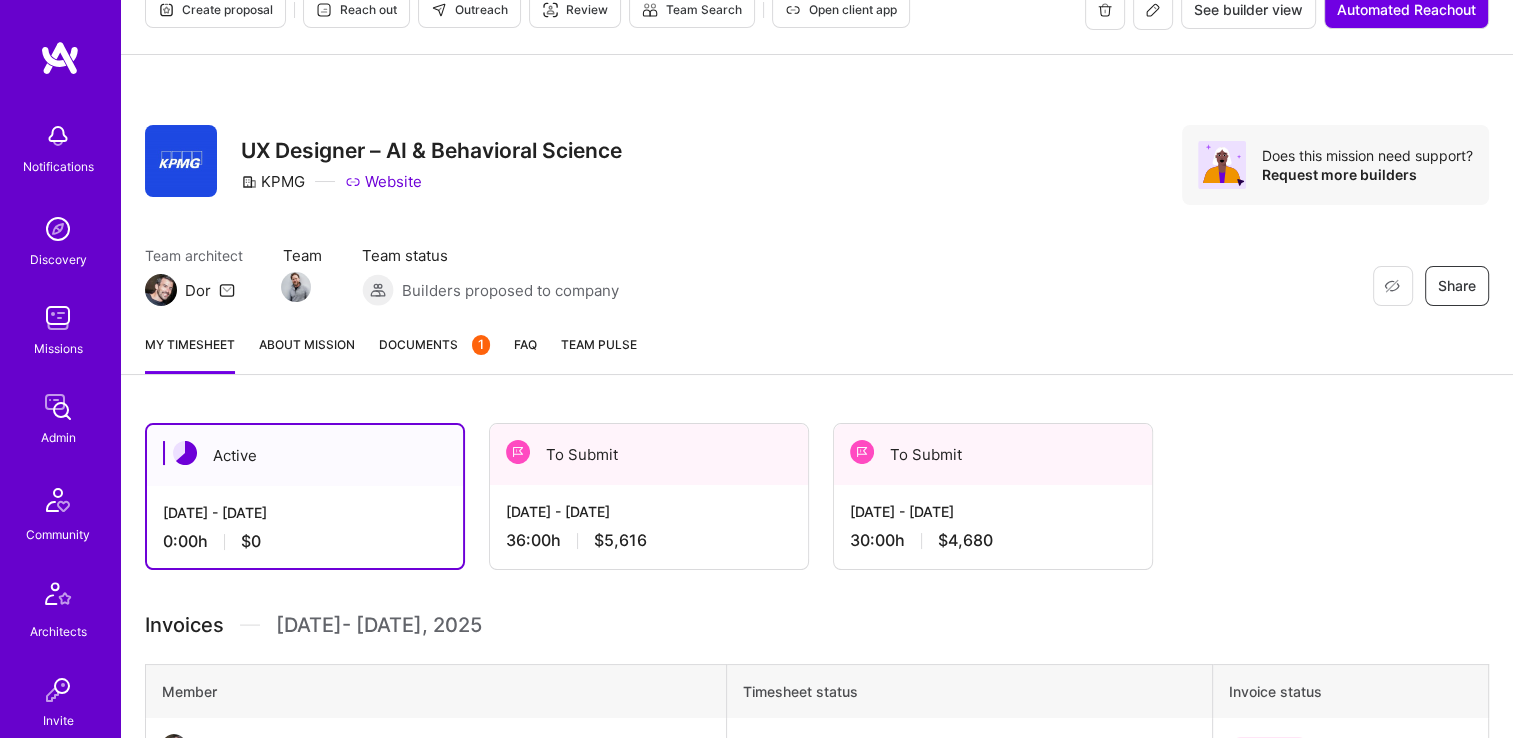click on "[DATE] - [DATE]" at bounding box center [993, 511] 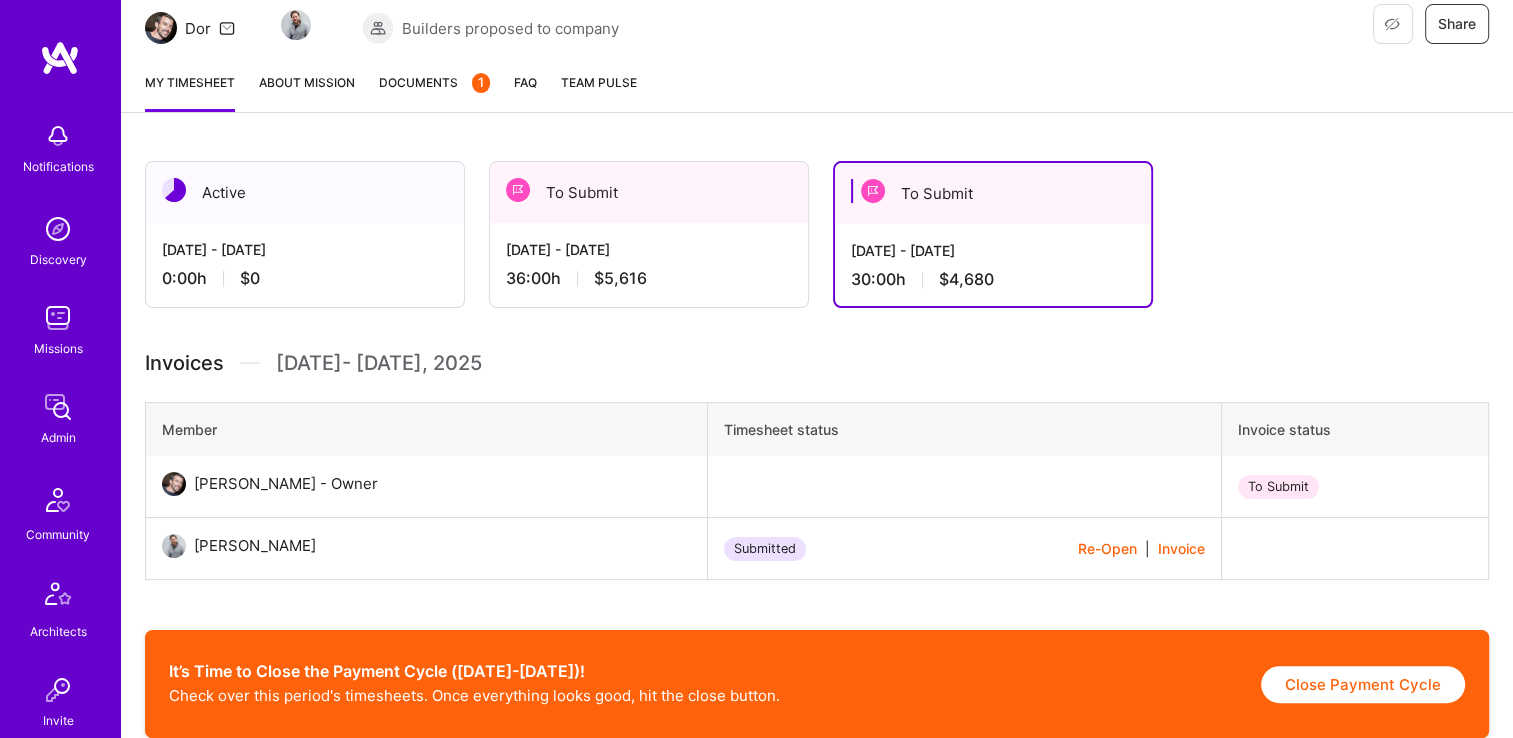 scroll, scrollTop: 298, scrollLeft: 0, axis: vertical 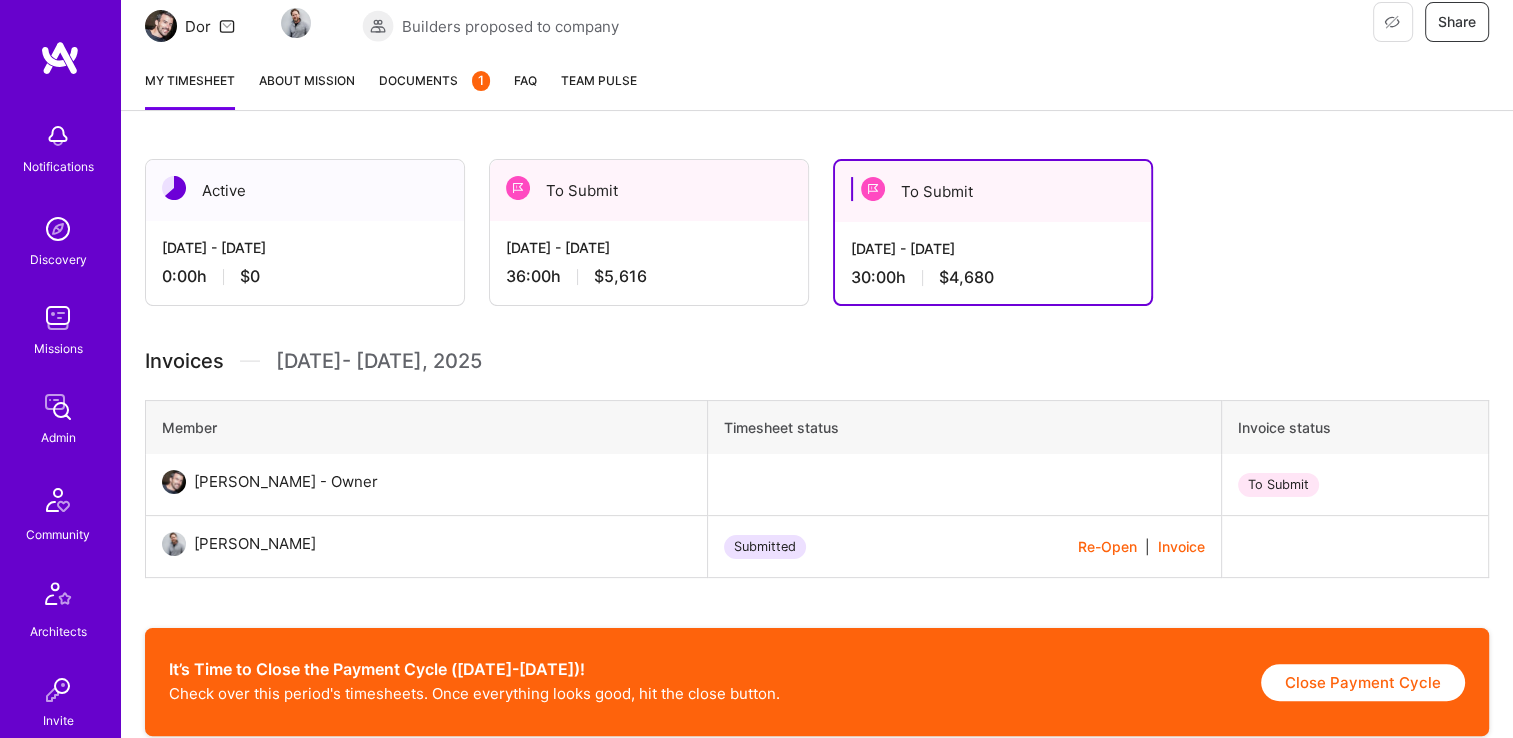 click on "Close Payment Cycle" at bounding box center [1363, 682] 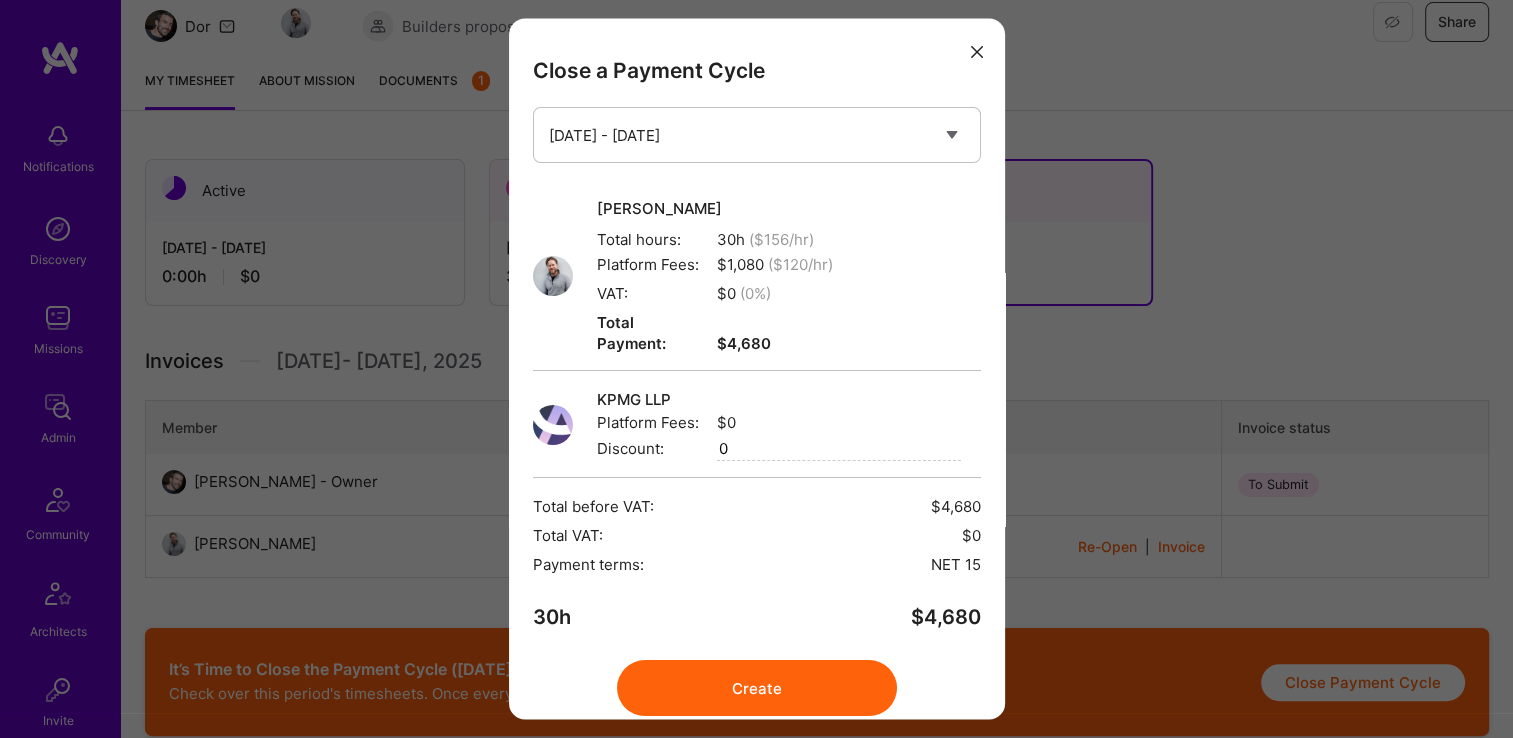 scroll, scrollTop: 15, scrollLeft: 0, axis: vertical 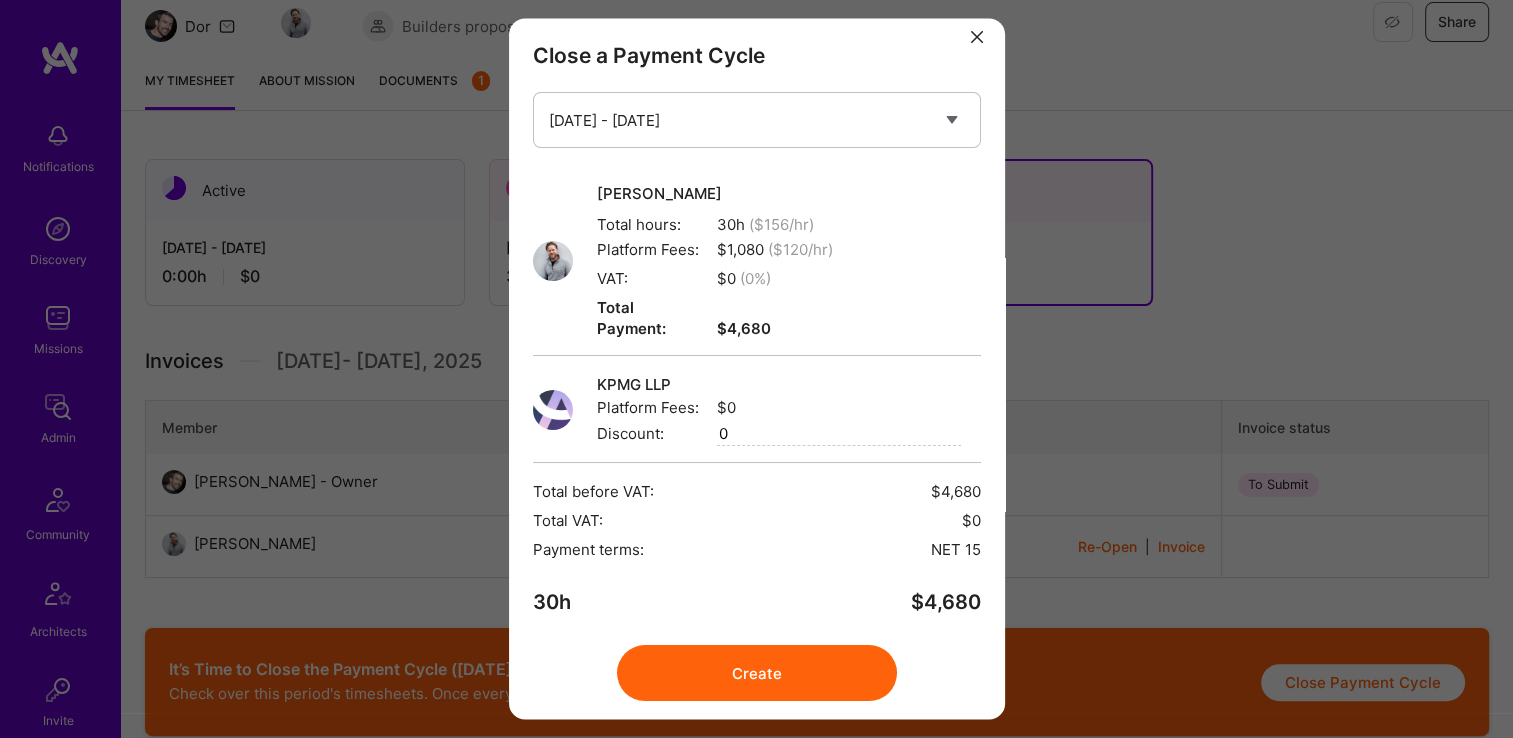 click on "Create" at bounding box center (757, 674) 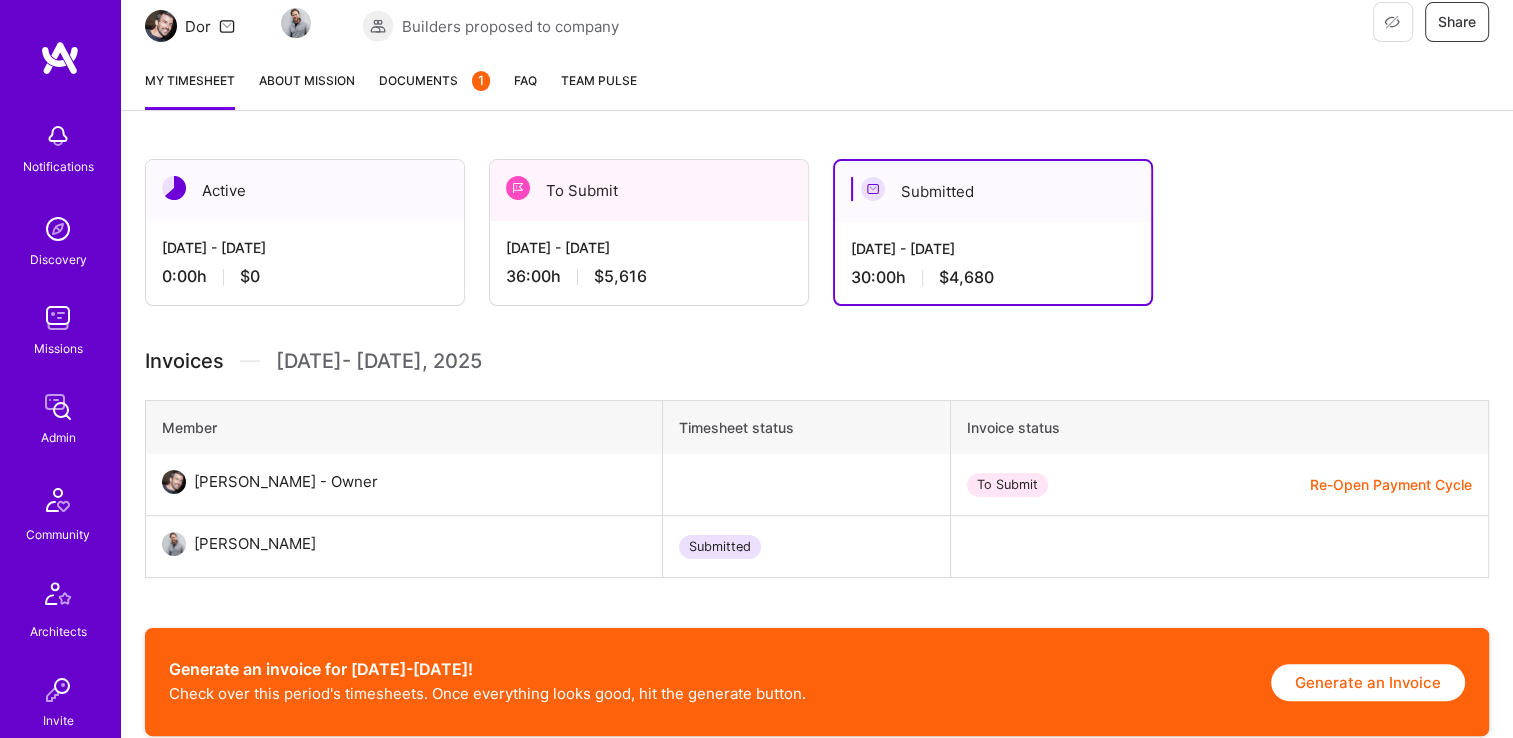 click on "Generate an Invoice" at bounding box center (1368, 682) 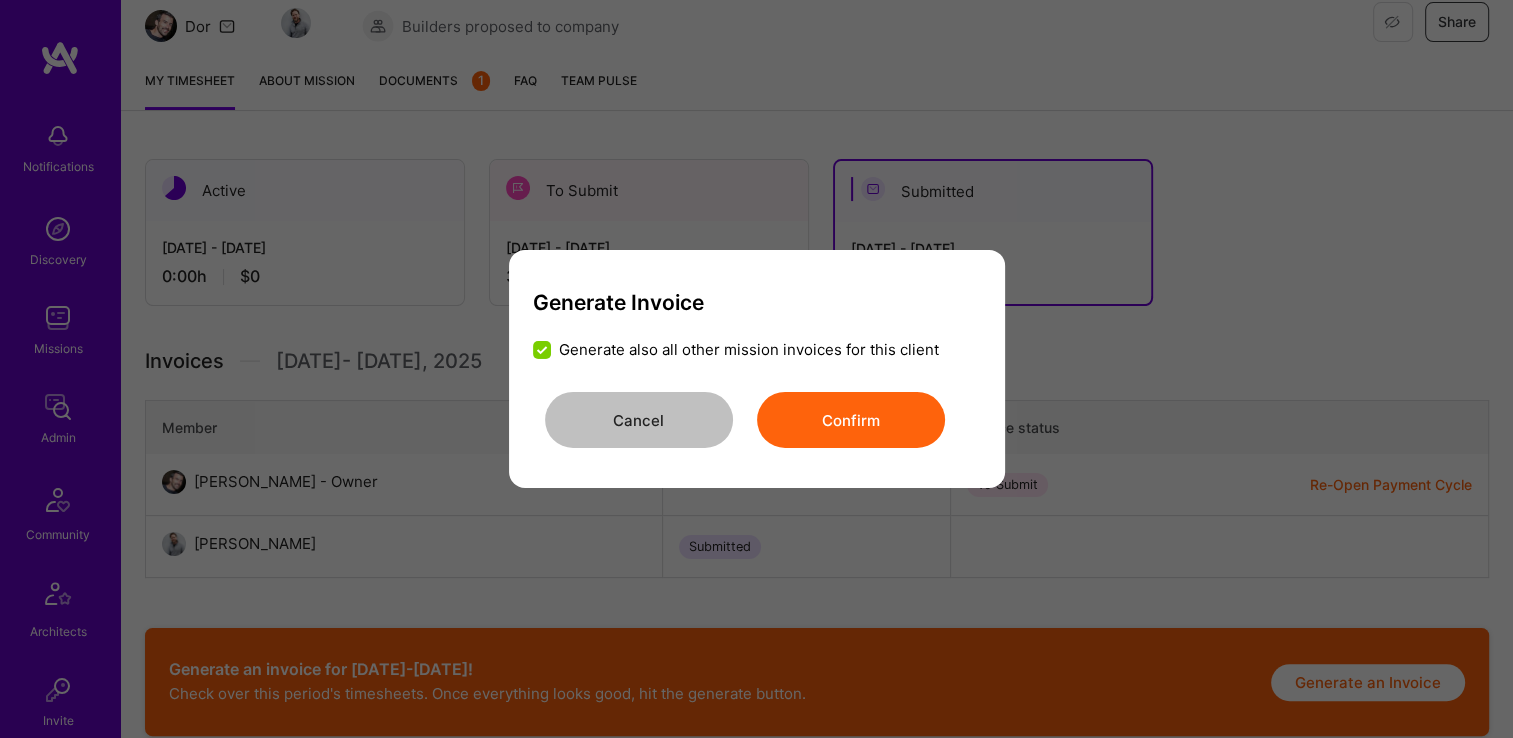 click on "Confirm" at bounding box center (851, 420) 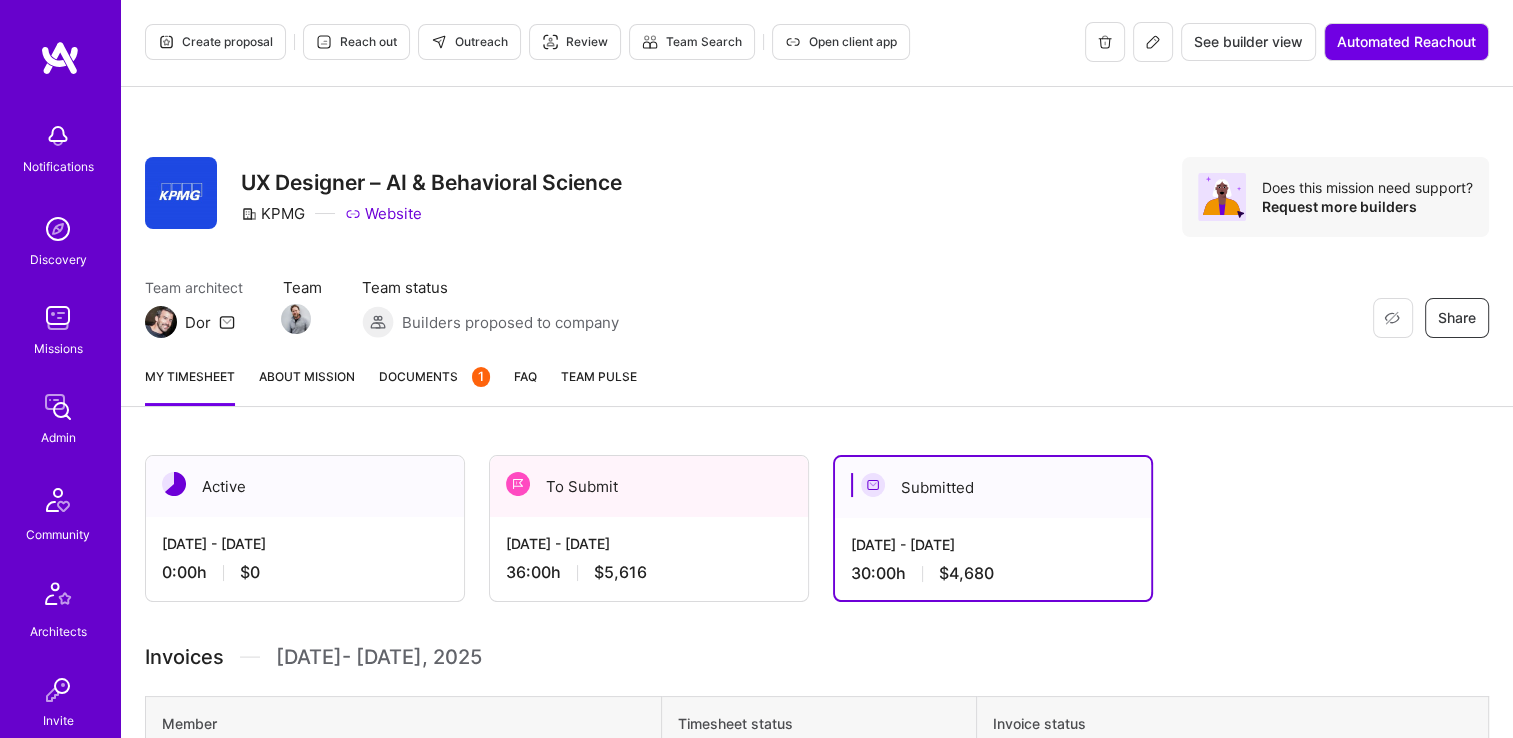 scroll, scrollTop: 0, scrollLeft: 0, axis: both 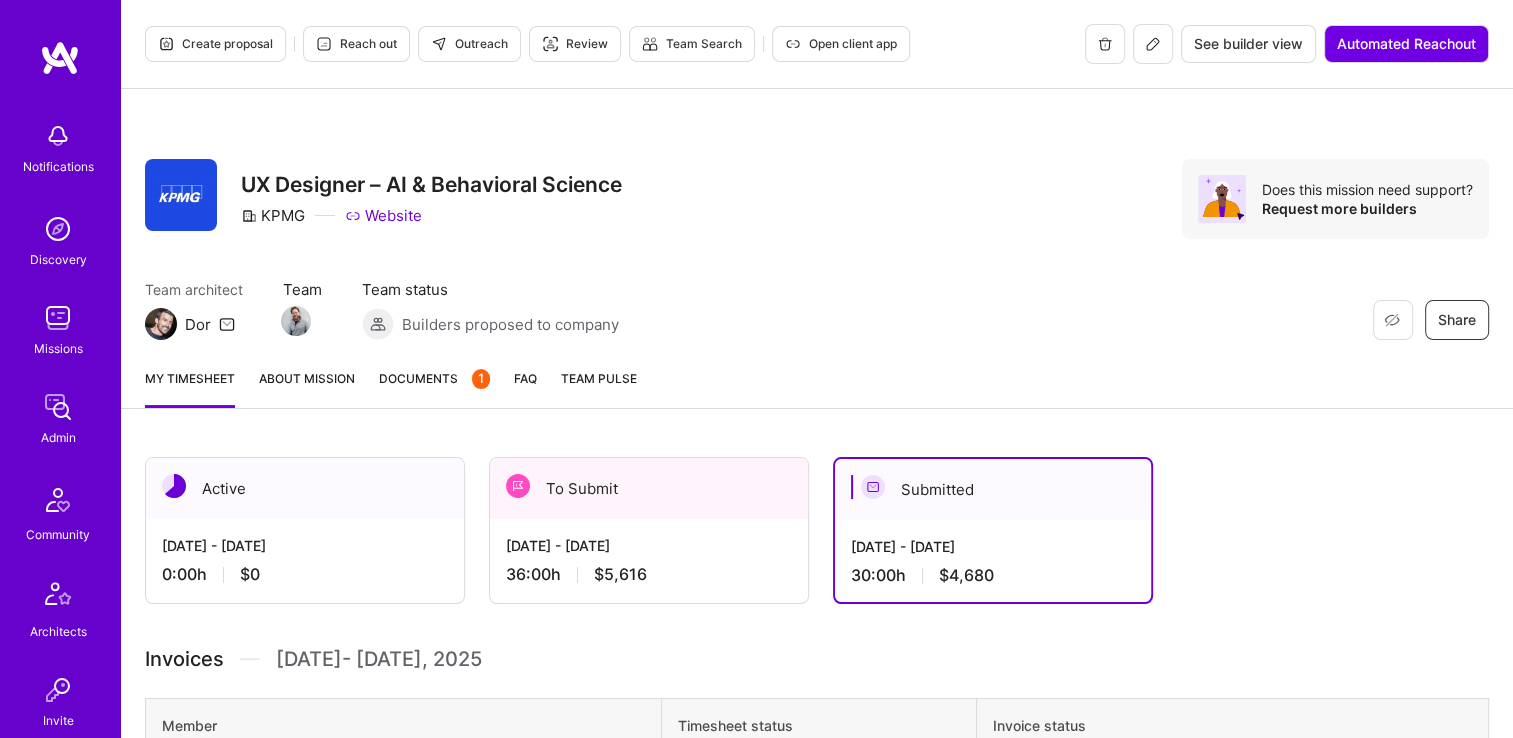 drag, startPoint x: 700, startPoint y: 502, endPoint x: 726, endPoint y: 462, distance: 47.707443 